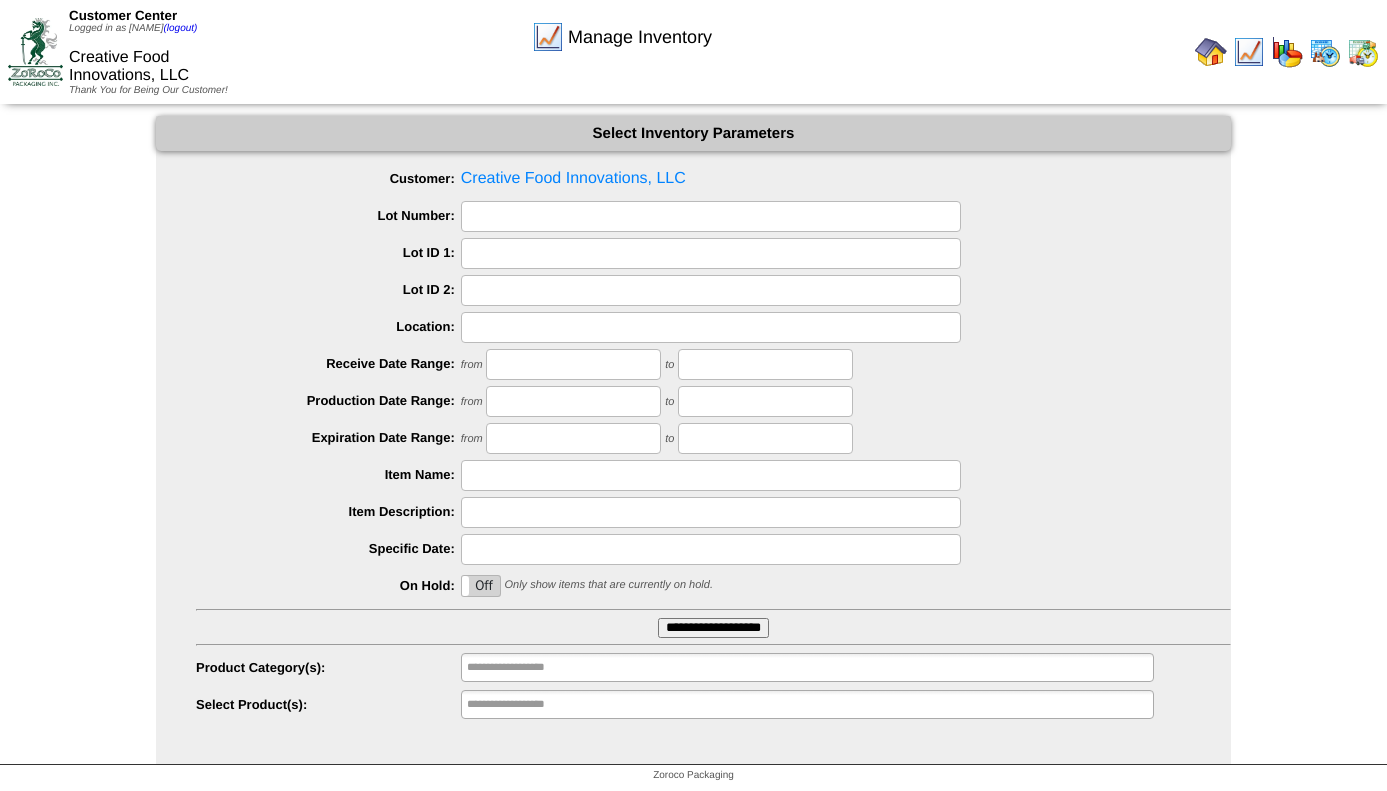 scroll, scrollTop: 0, scrollLeft: 0, axis: both 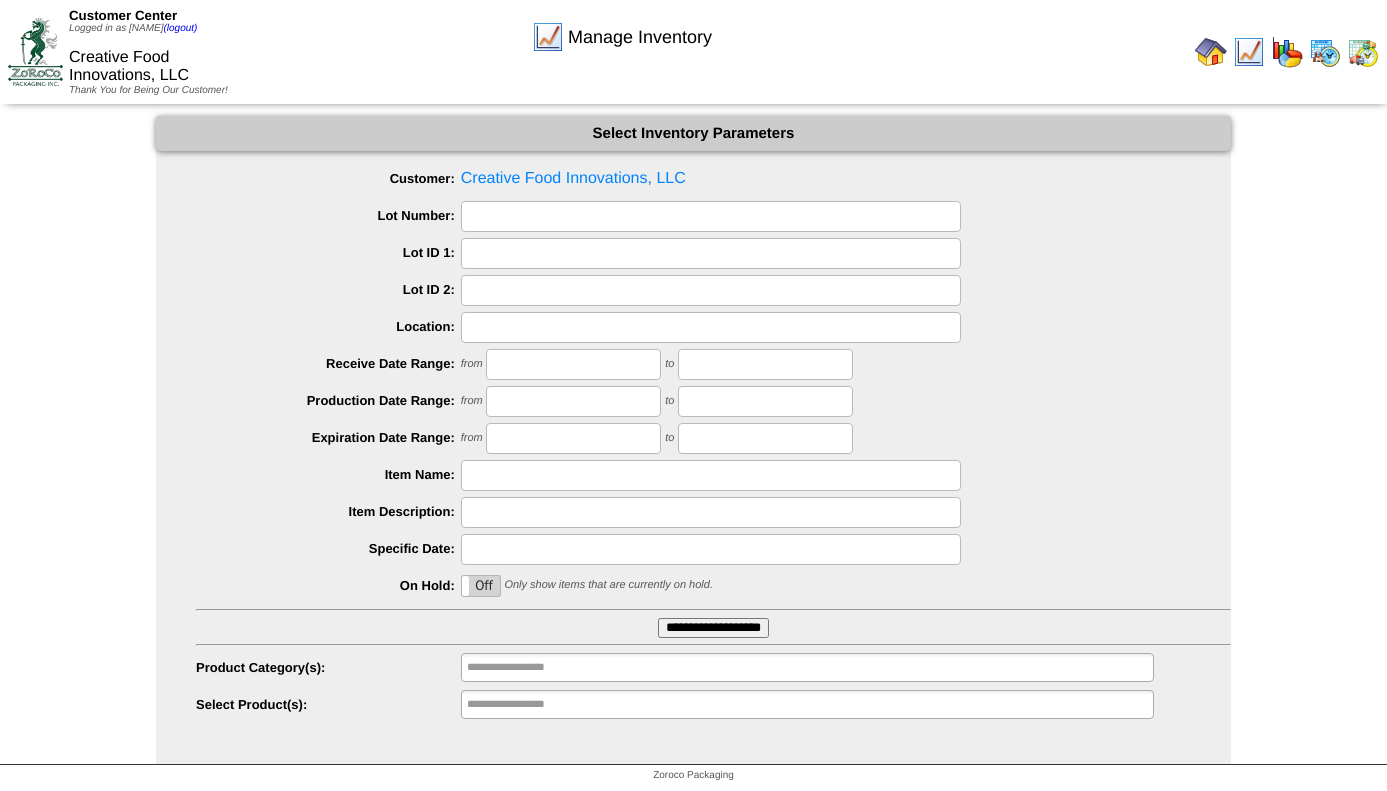 click at bounding box center (1211, 52) 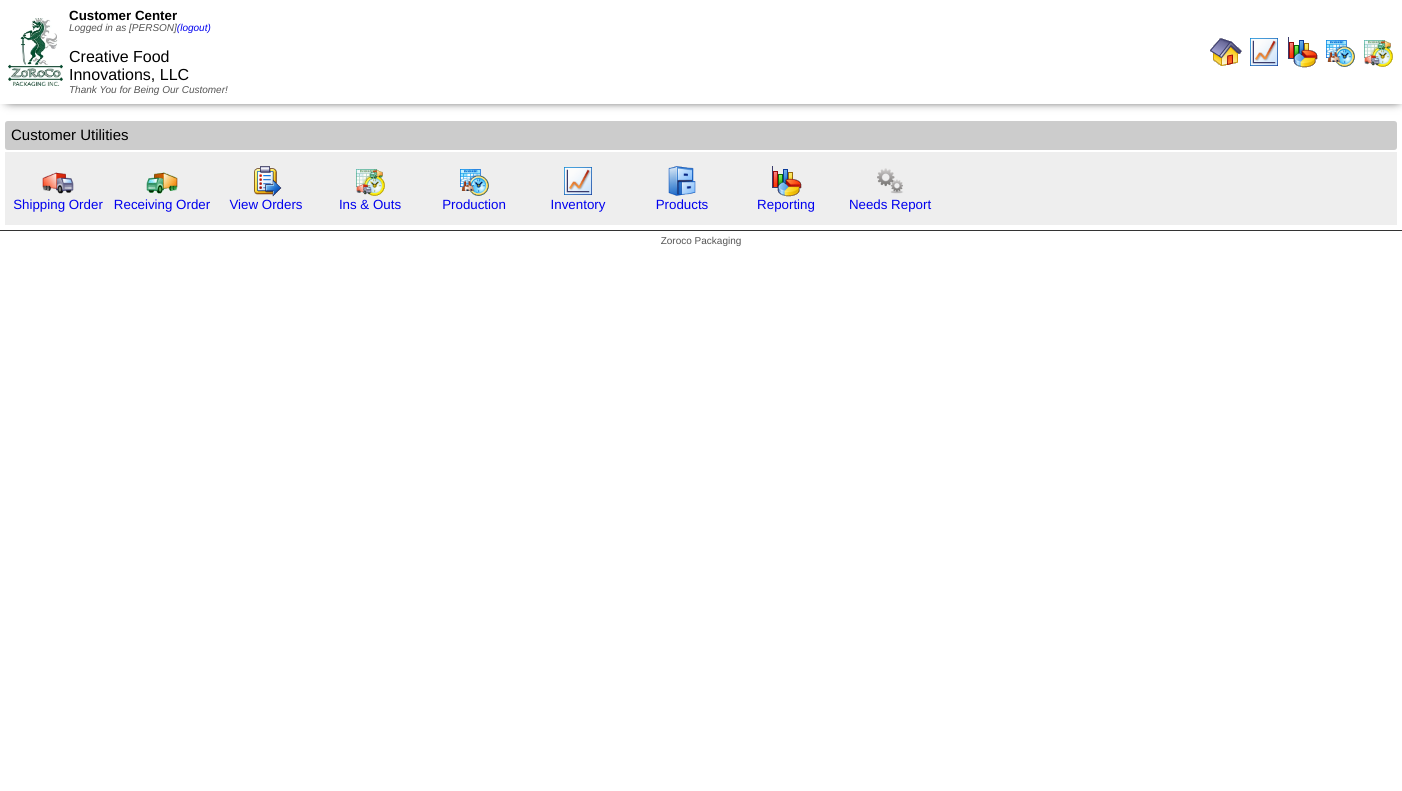 scroll, scrollTop: 0, scrollLeft: 0, axis: both 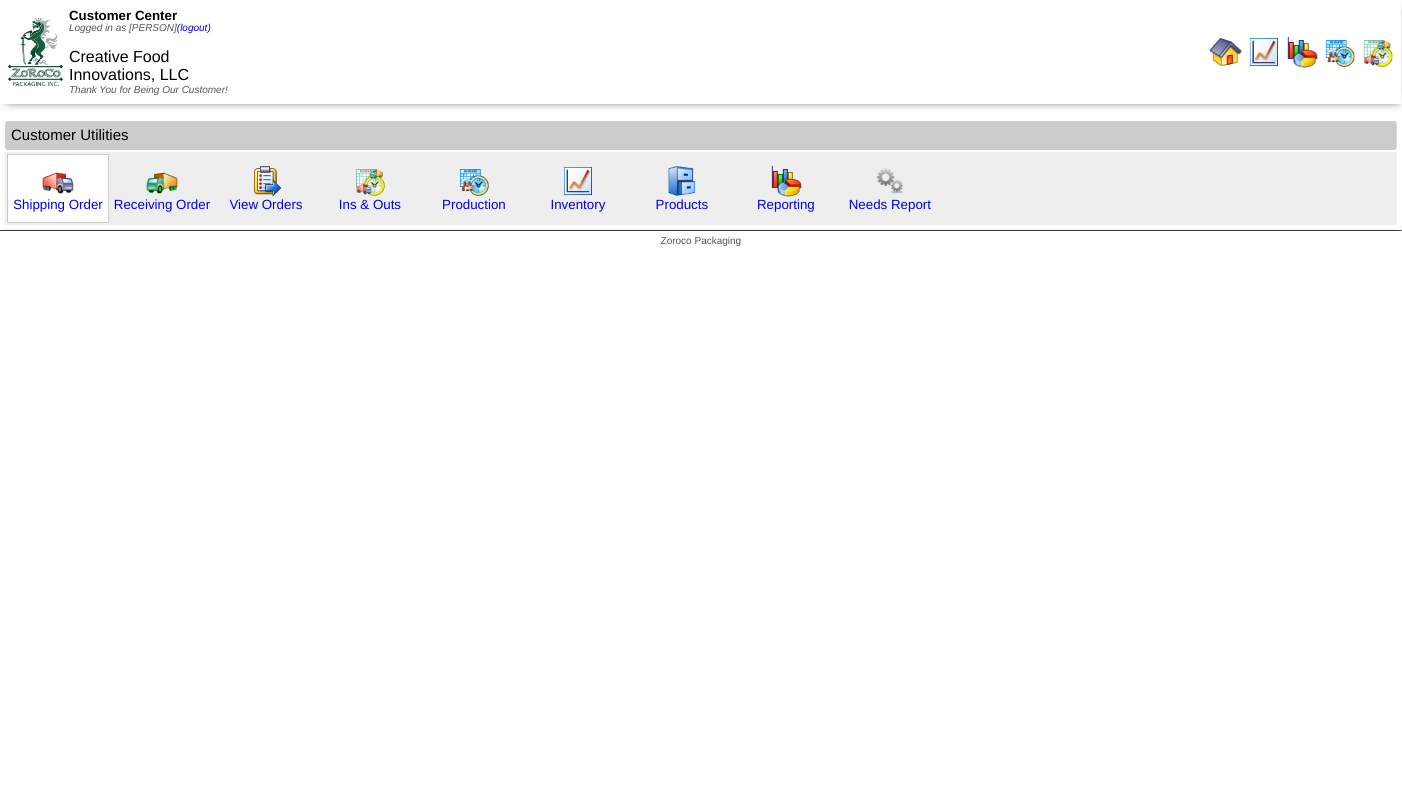 click at bounding box center [58, 181] 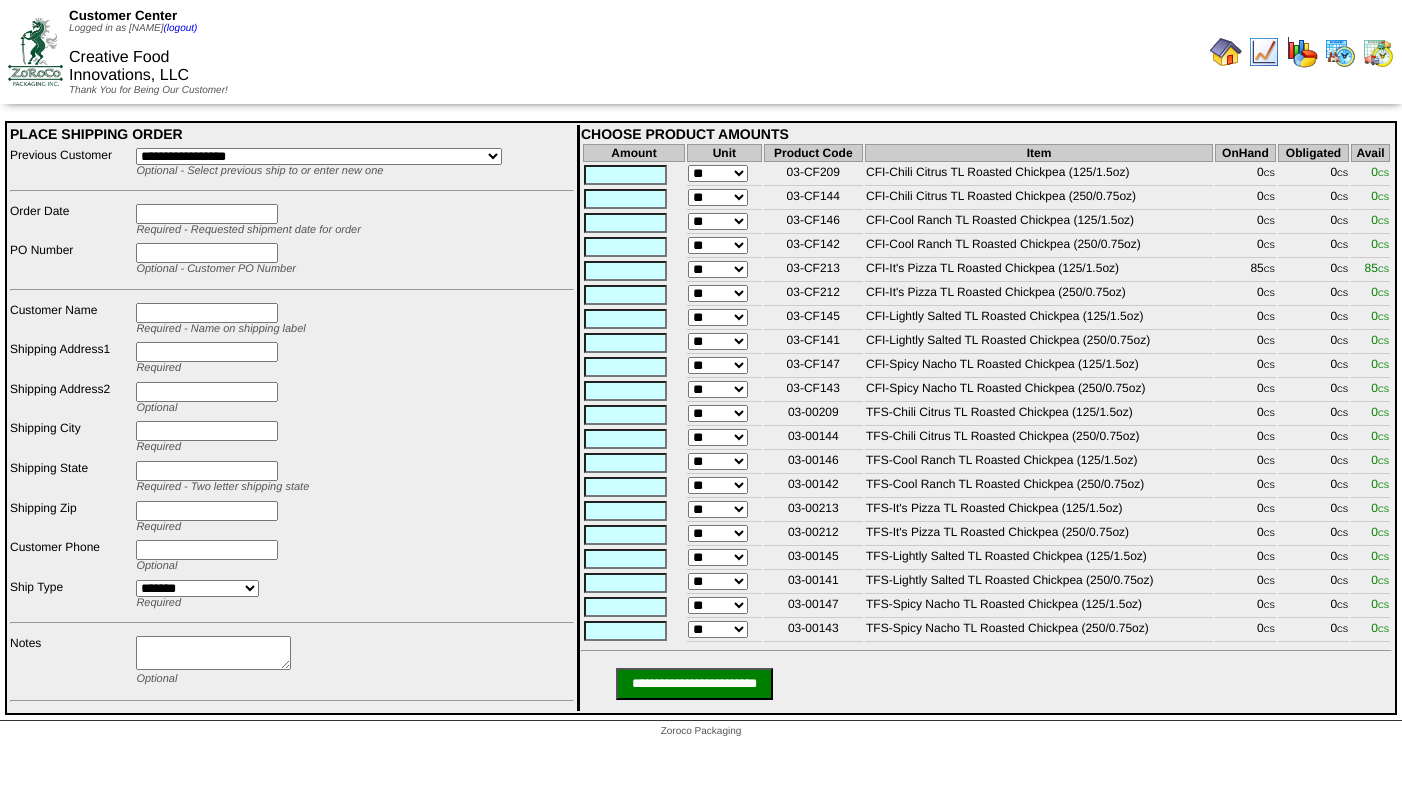 scroll, scrollTop: 0, scrollLeft: 0, axis: both 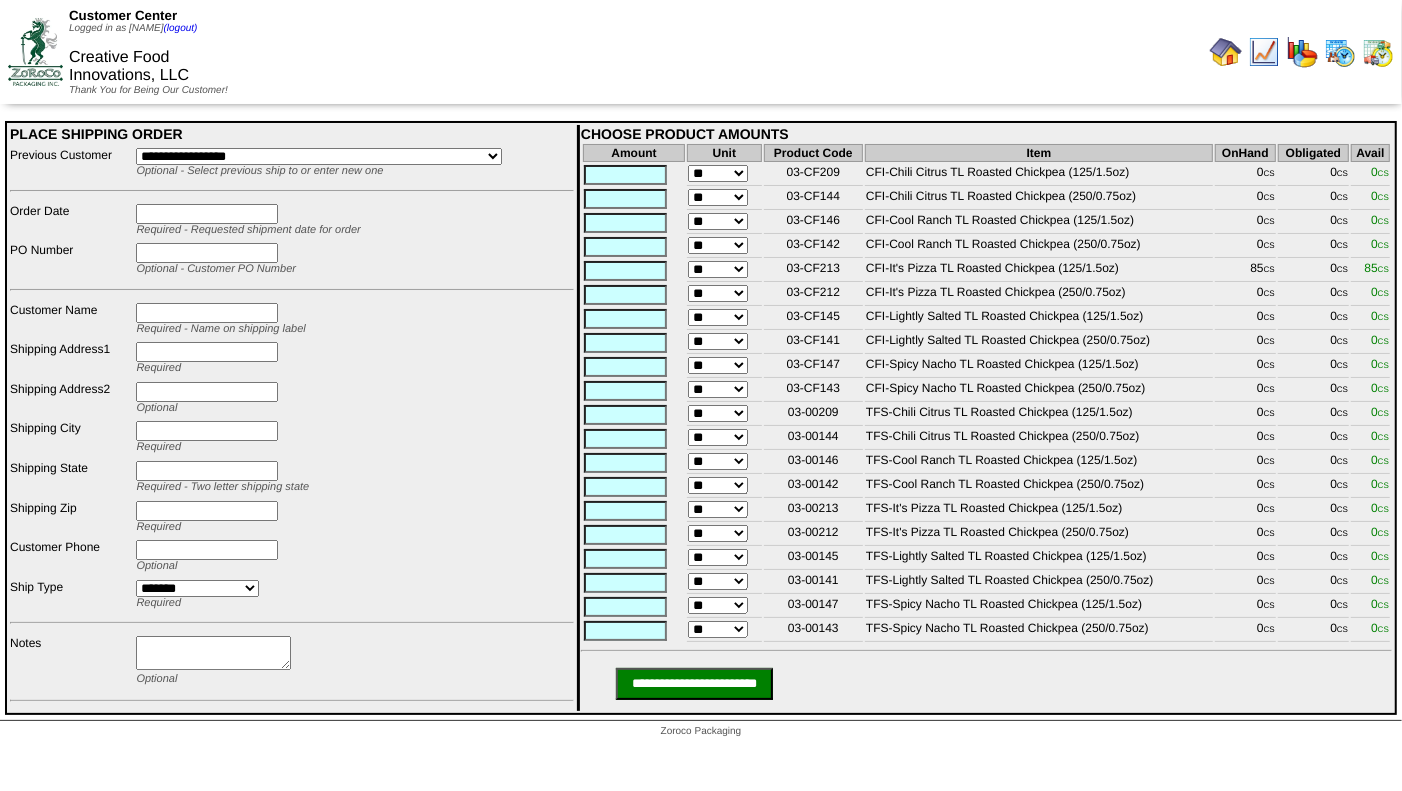 click on "**********" at bounding box center (319, 156) 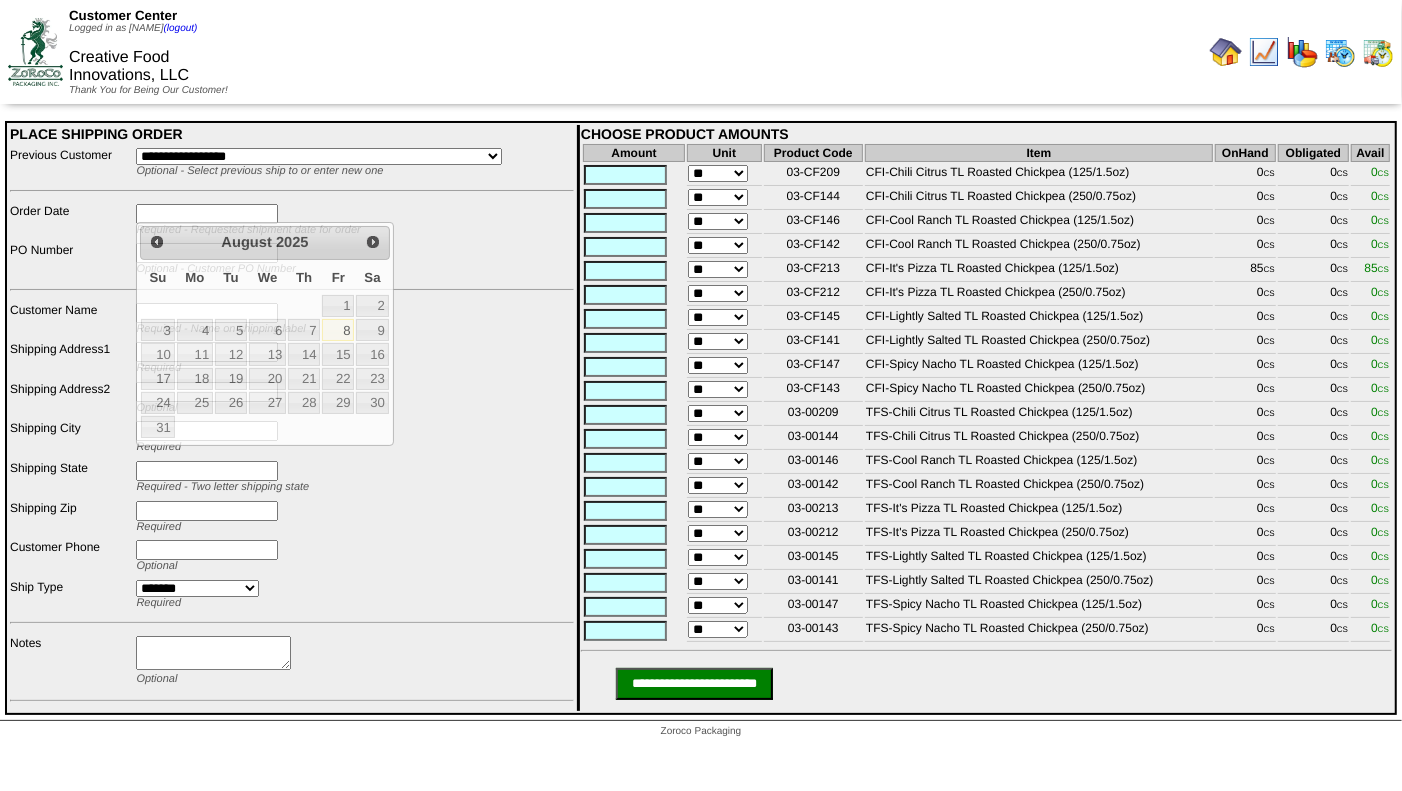 click at bounding box center (207, 214) 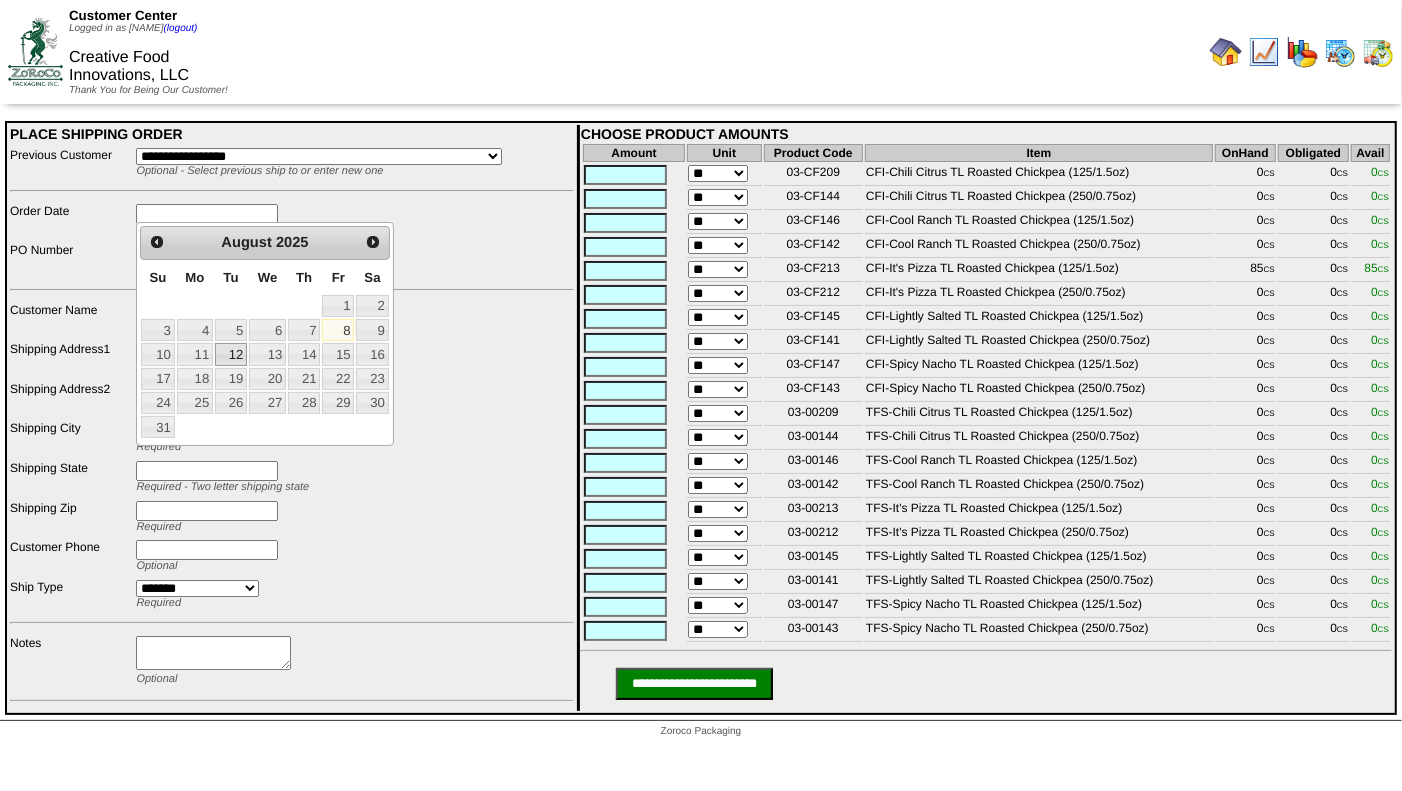 click on "12" at bounding box center (231, 354) 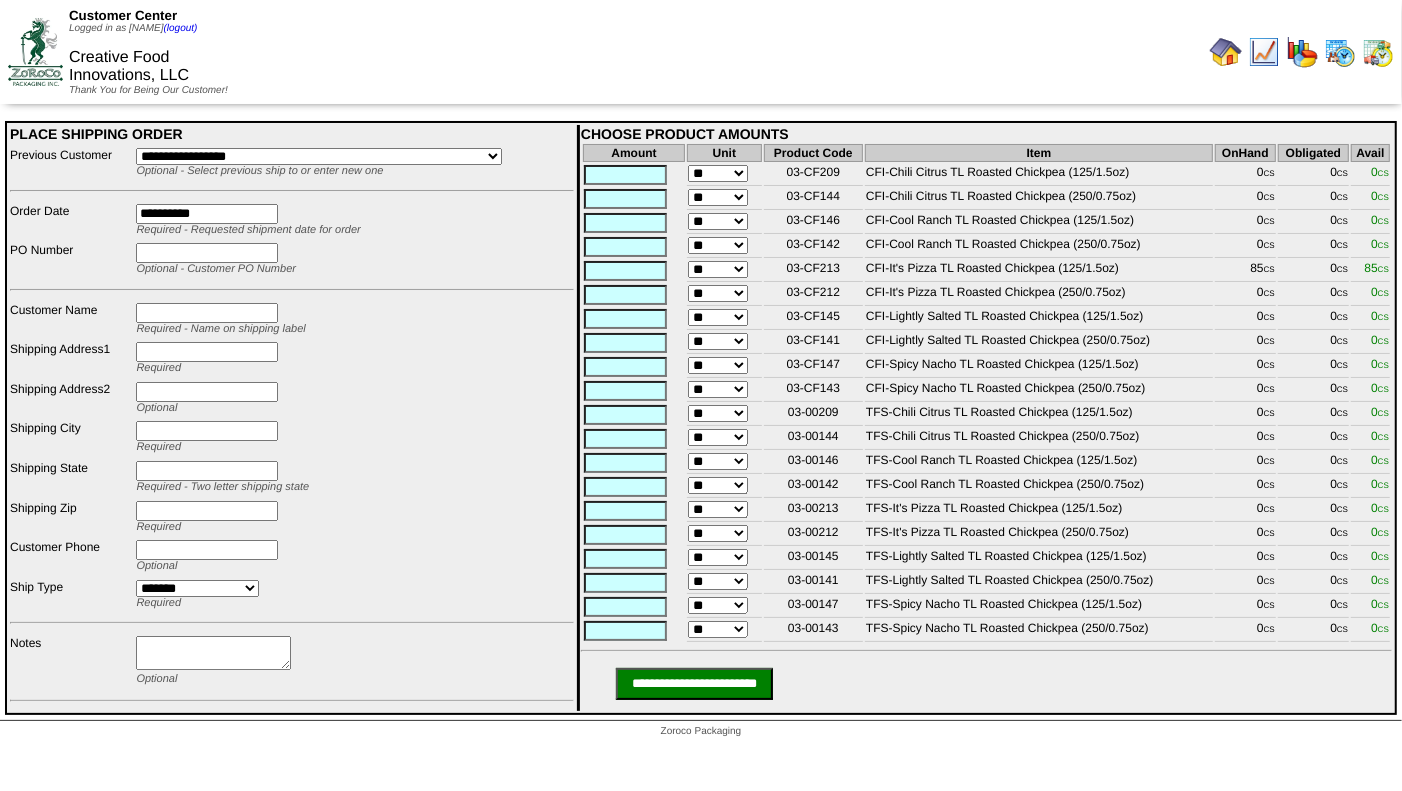 click at bounding box center [207, 253] 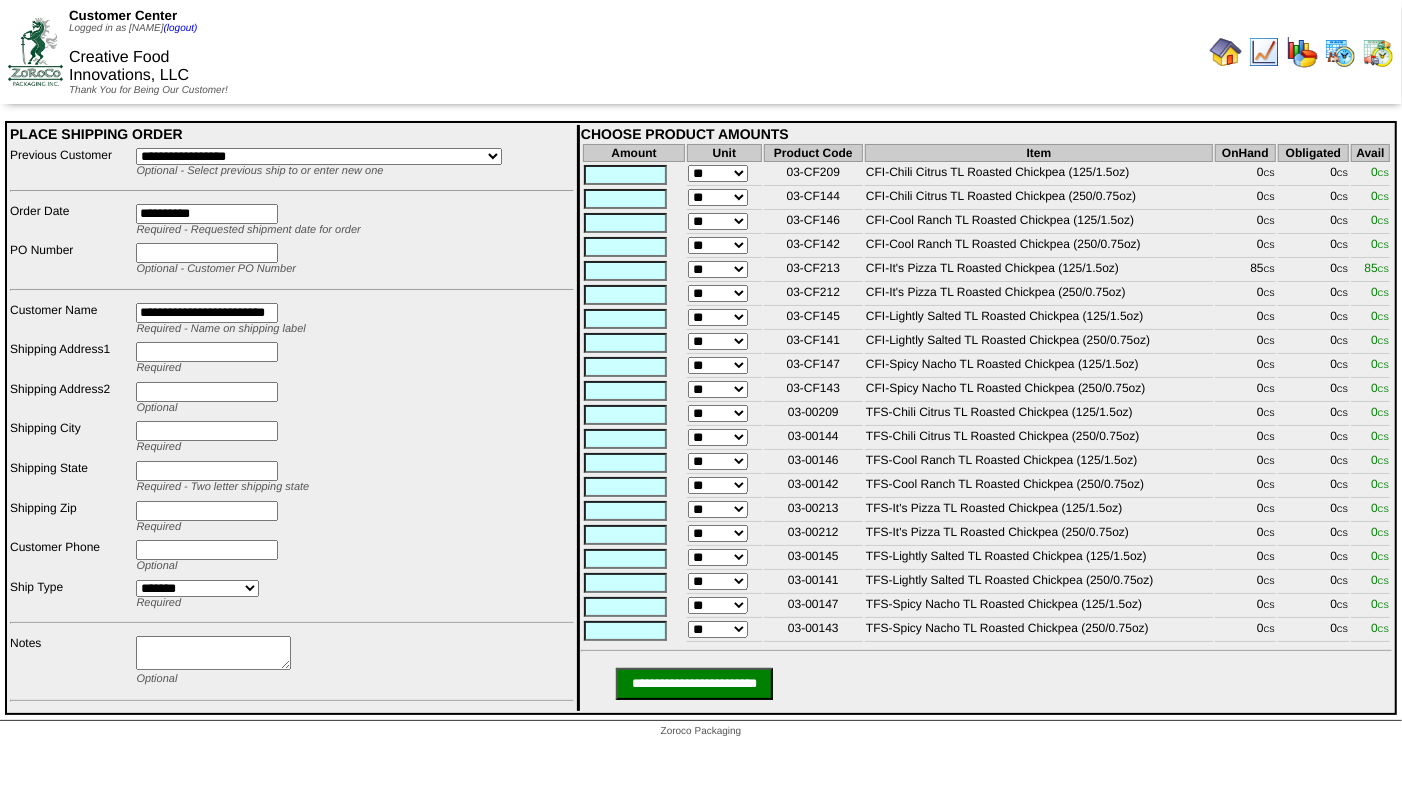 type on "**********" 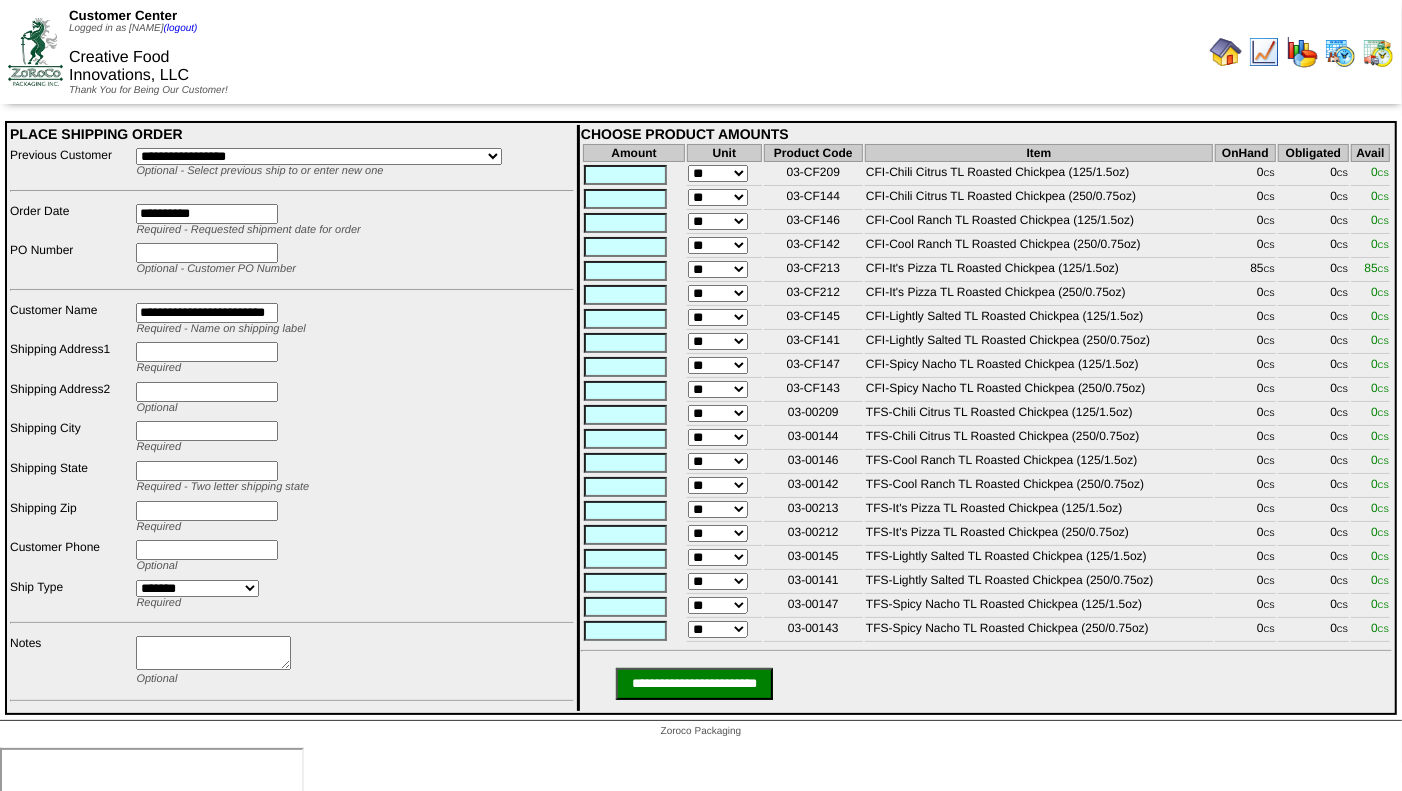 click at bounding box center [207, 352] 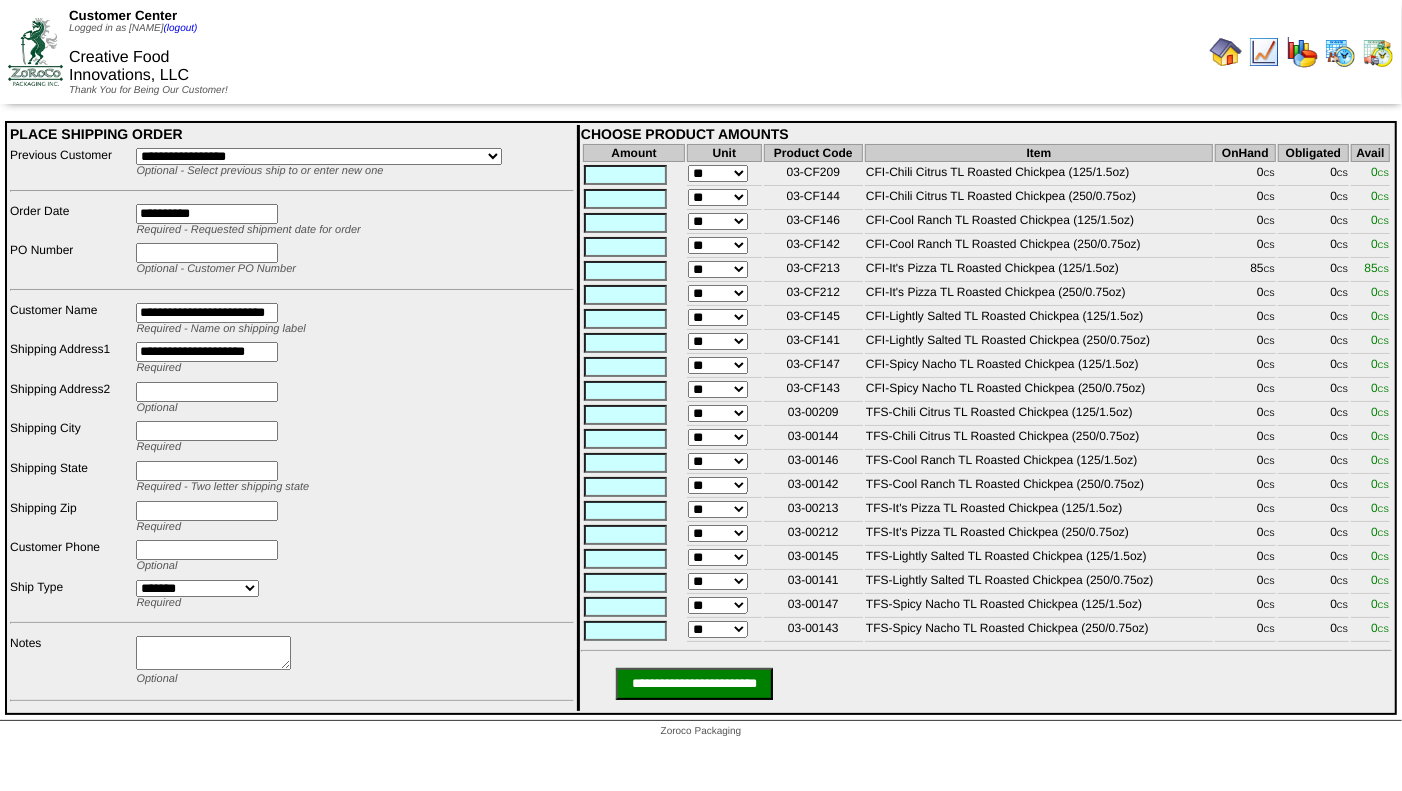 type on "**********" 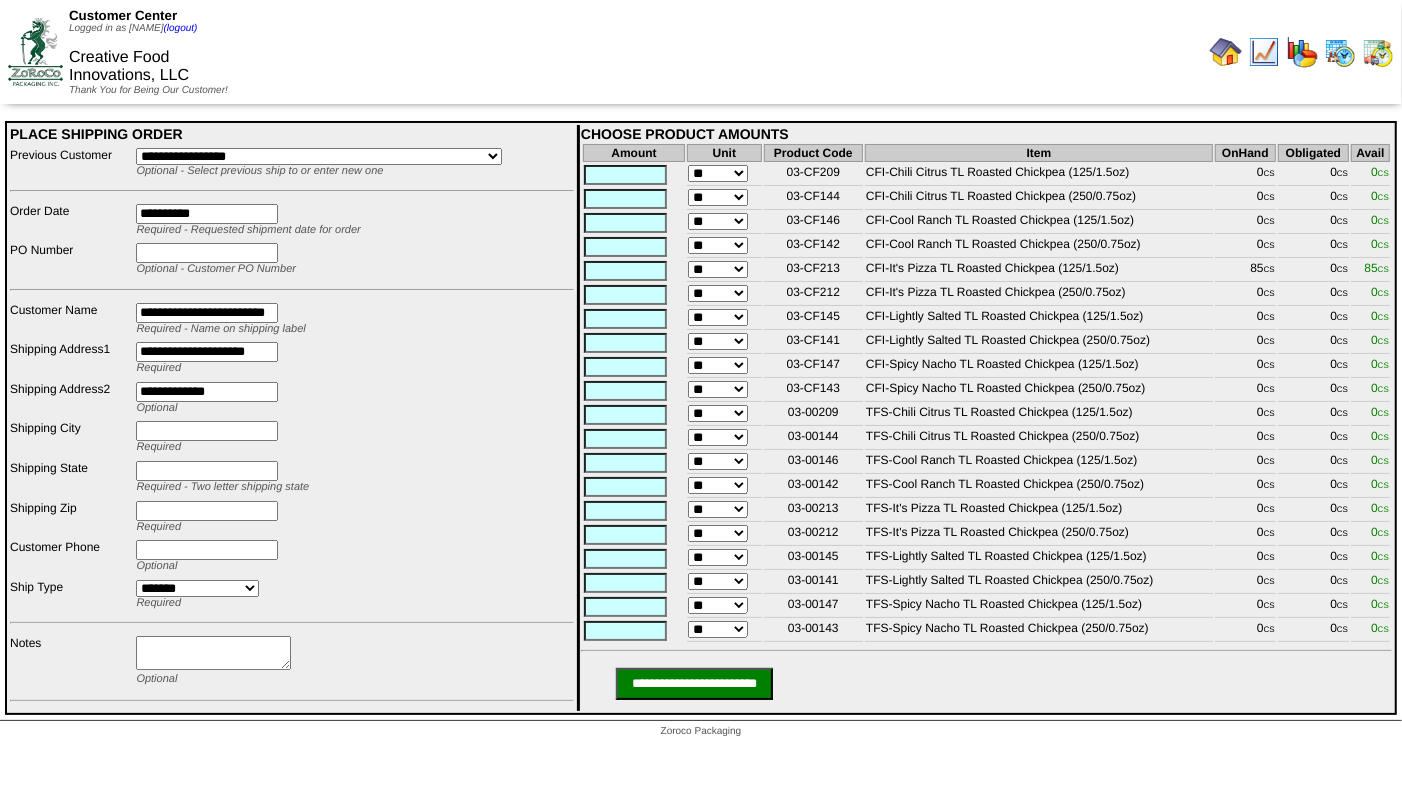 type on "**********" 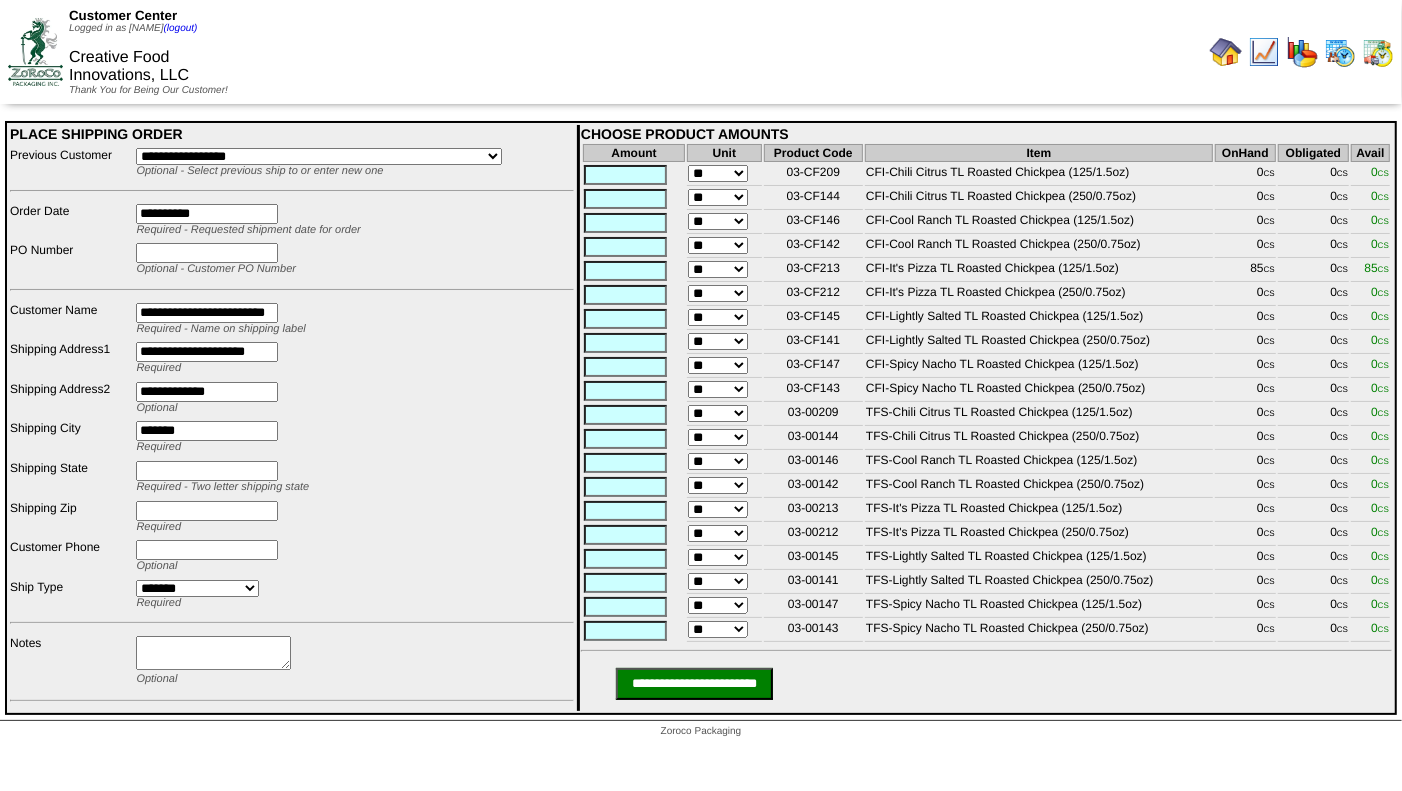 type on "*******" 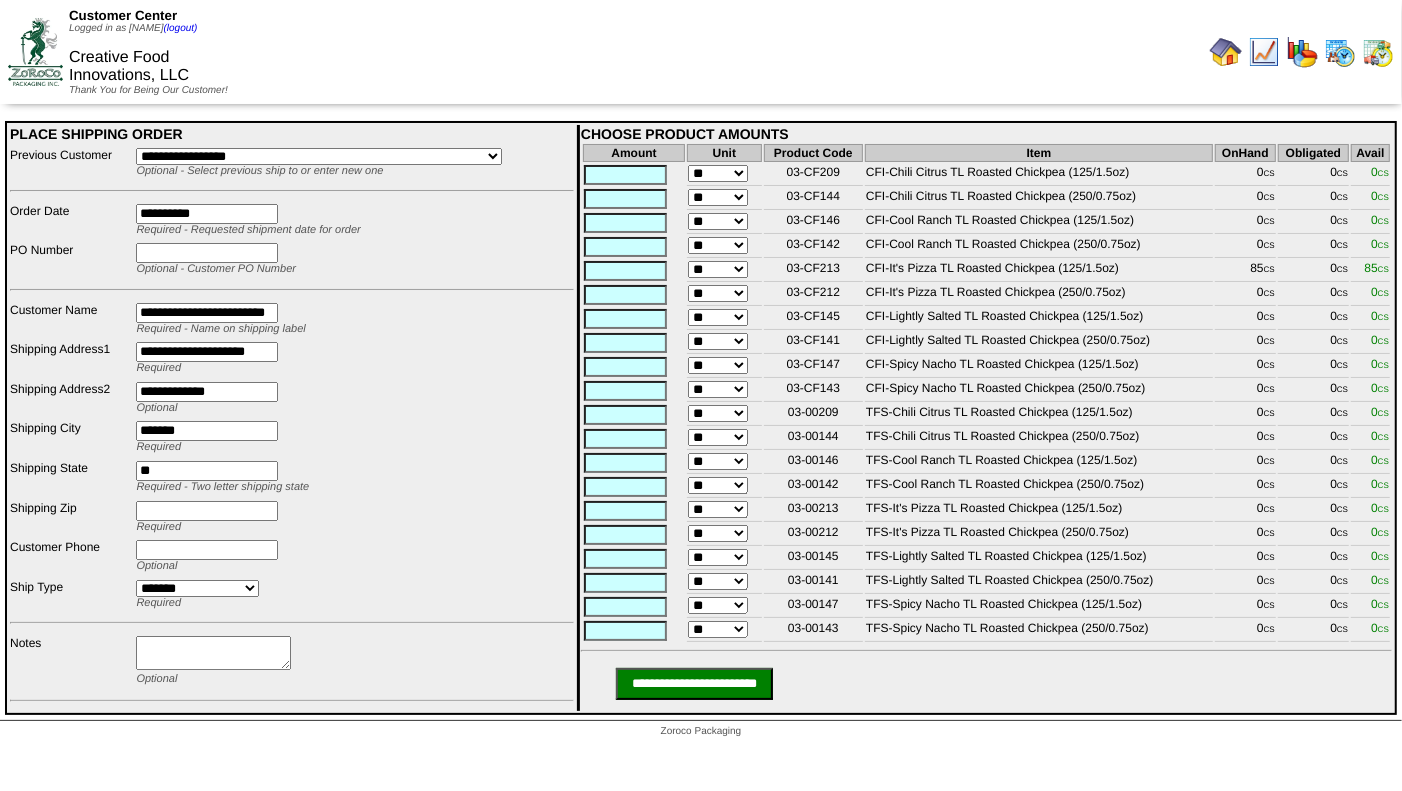 type on "**" 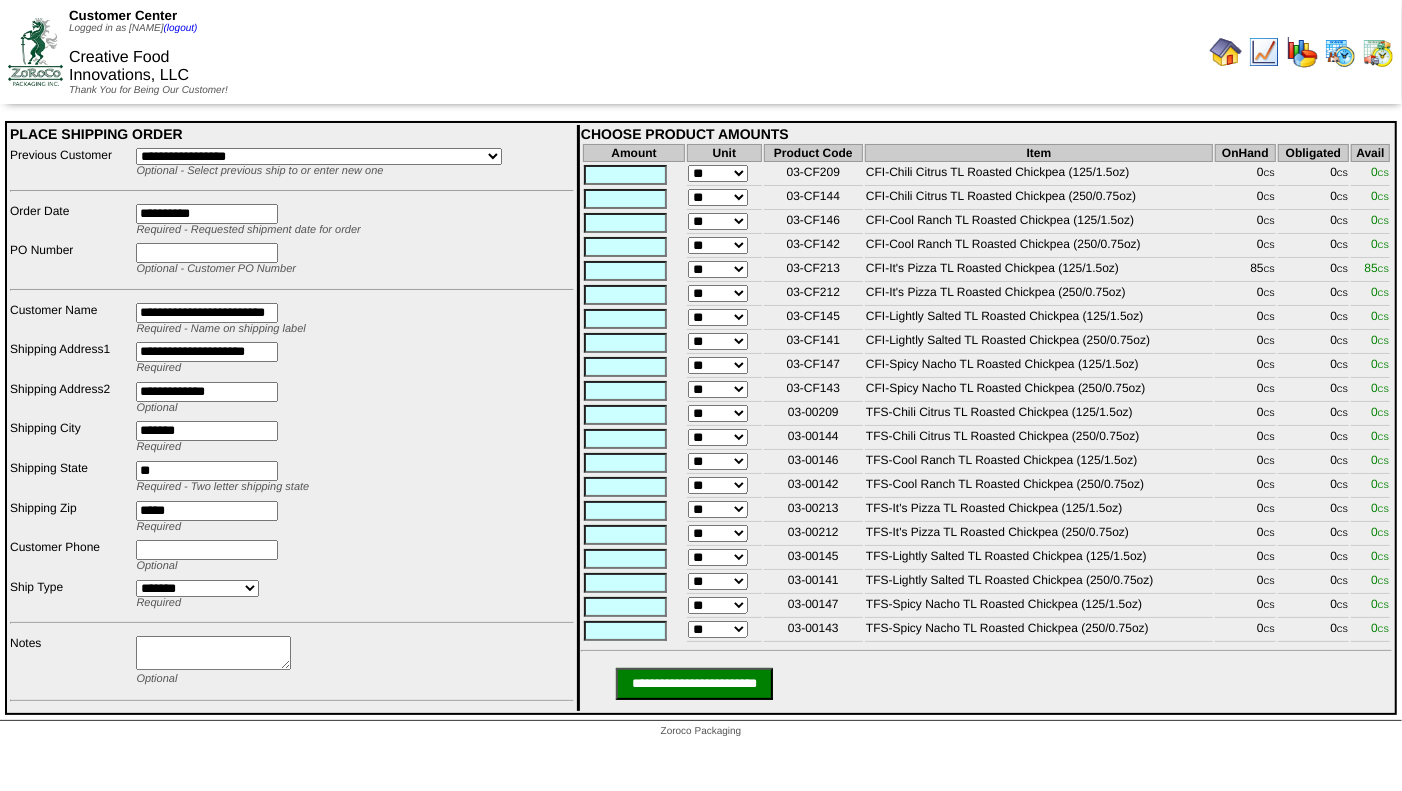 type on "*****" 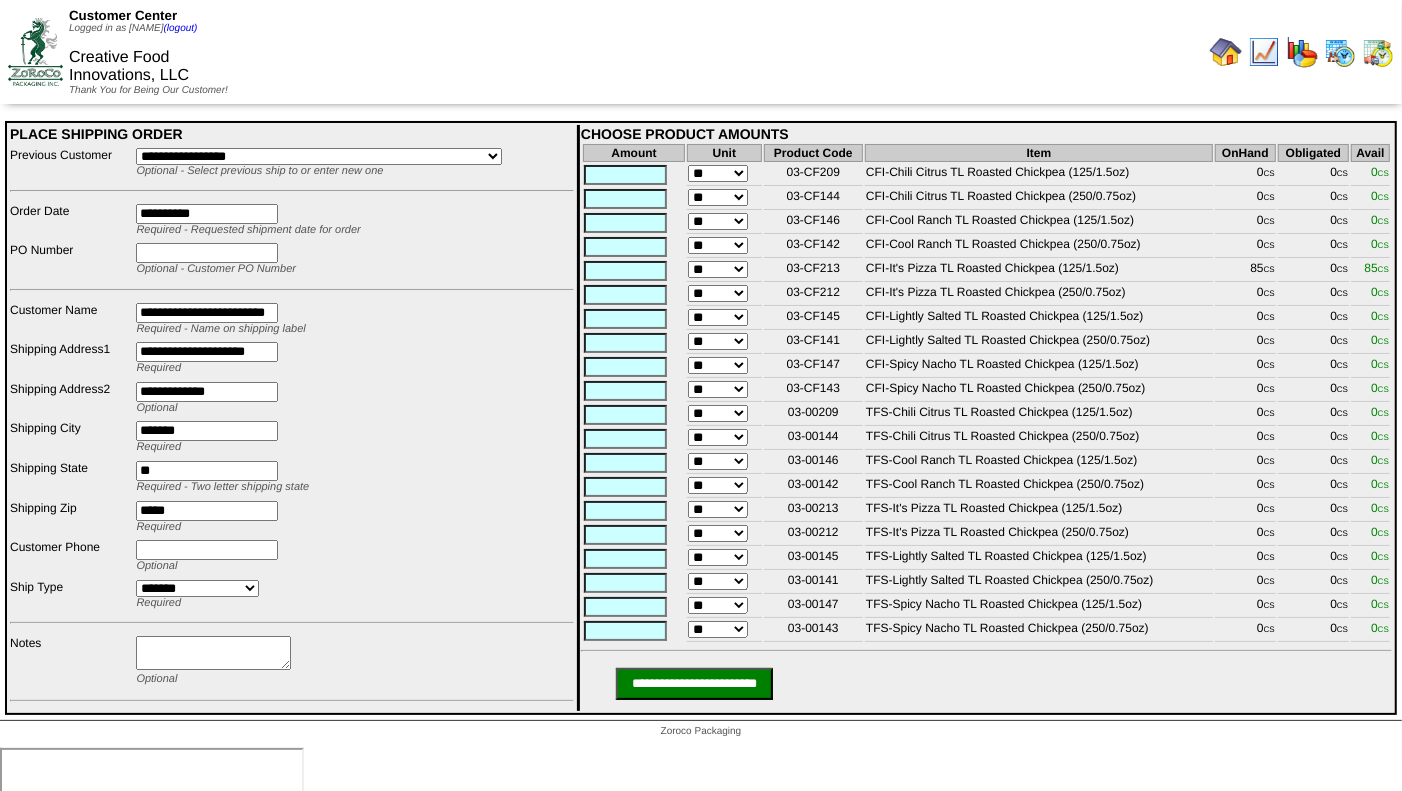 click at bounding box center (207, 550) 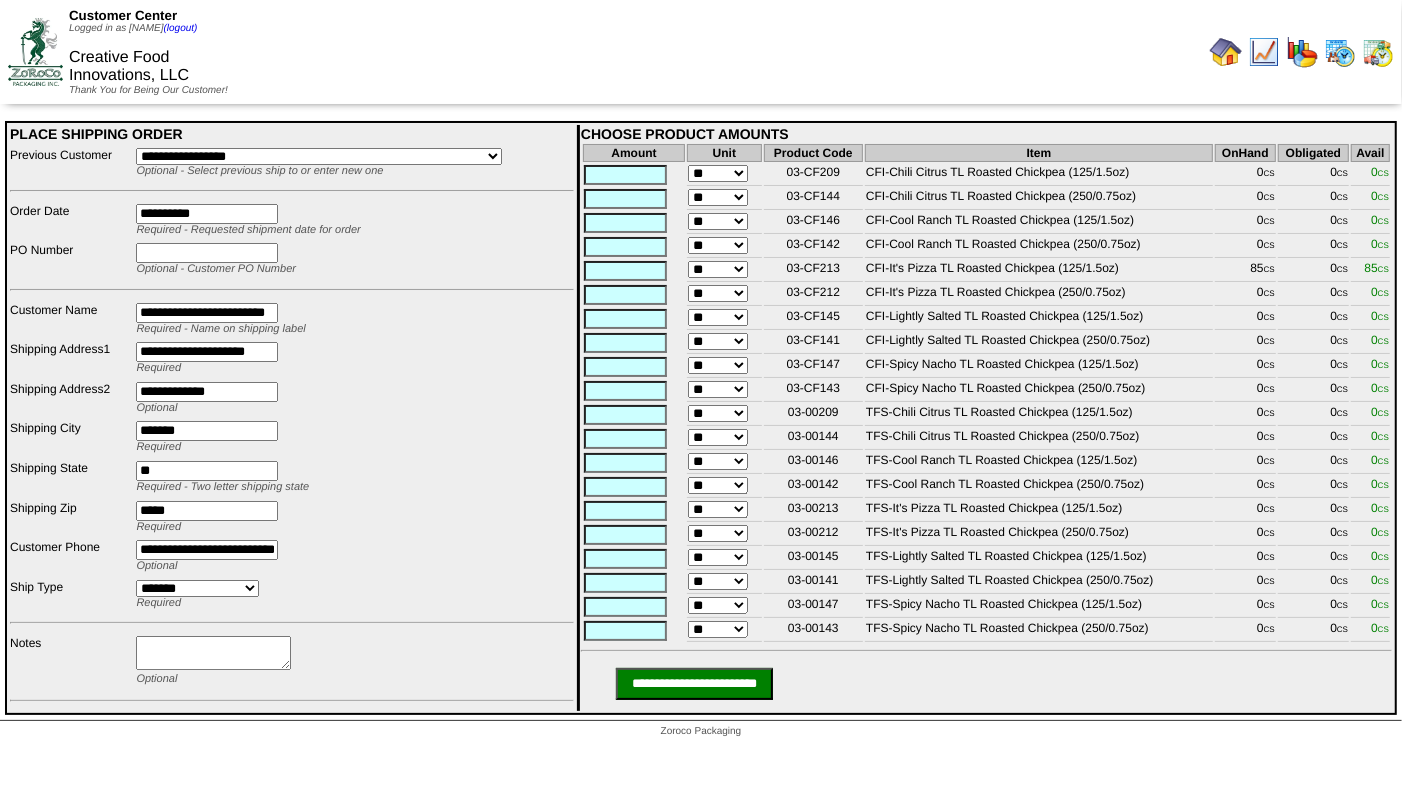 scroll, scrollTop: 0, scrollLeft: 11, axis: horizontal 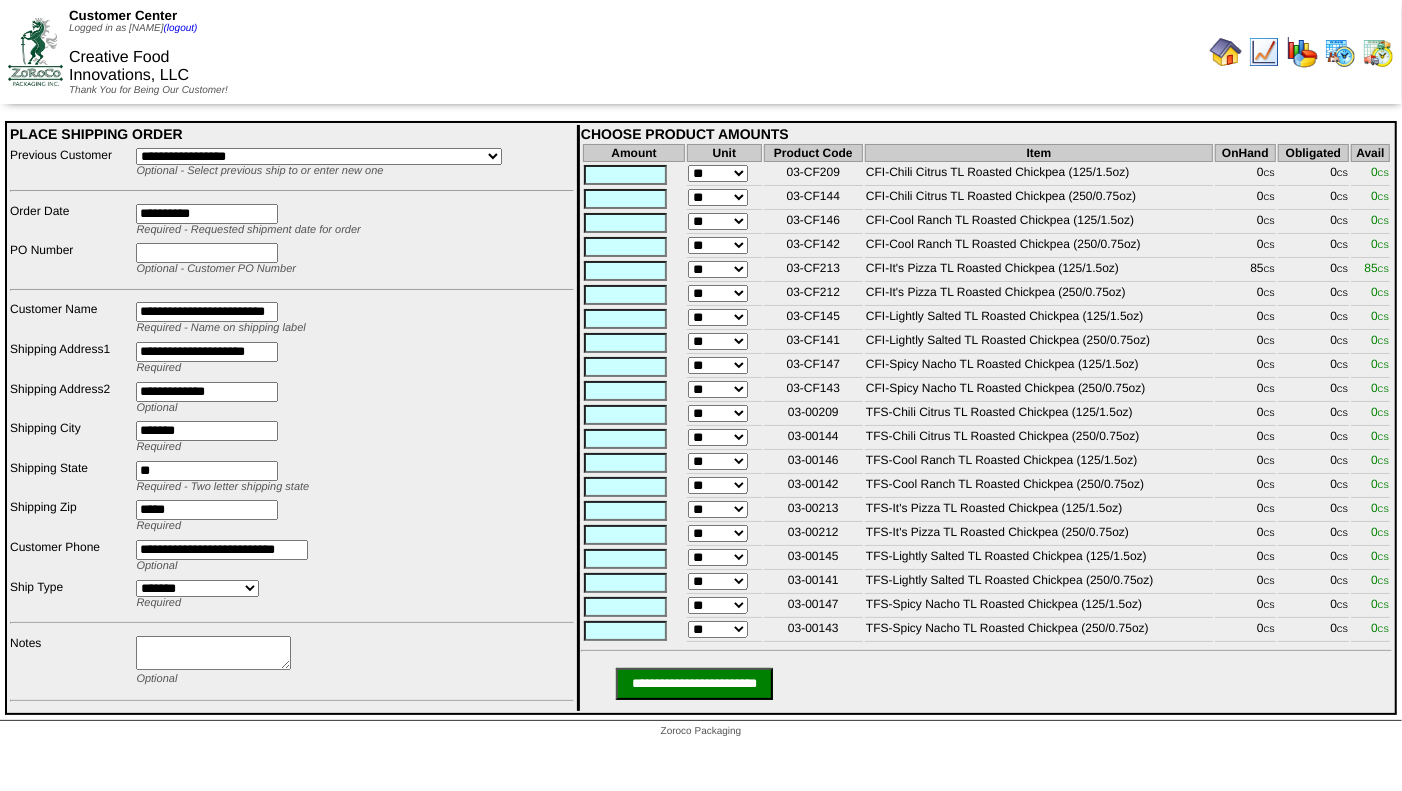 type on "**********" 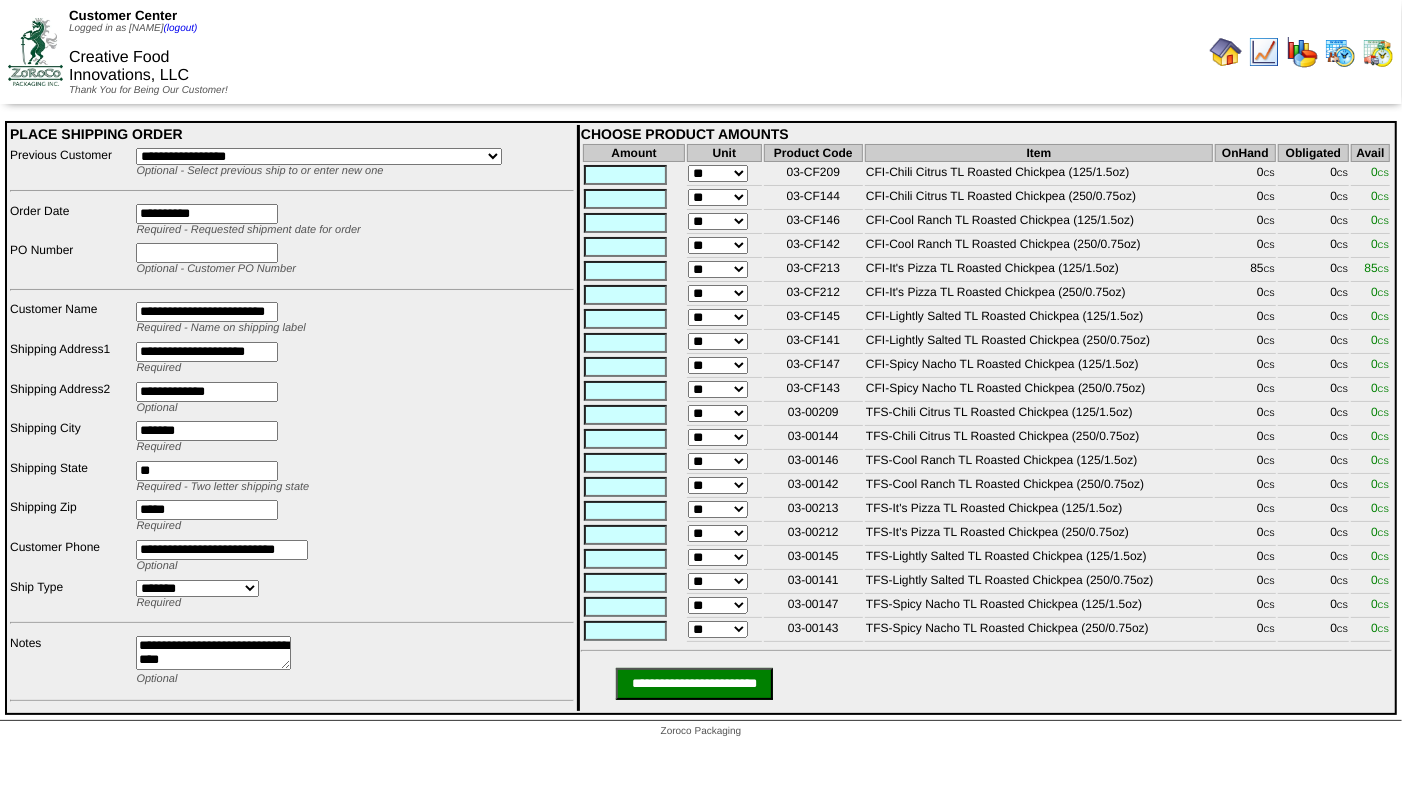 type on "**********" 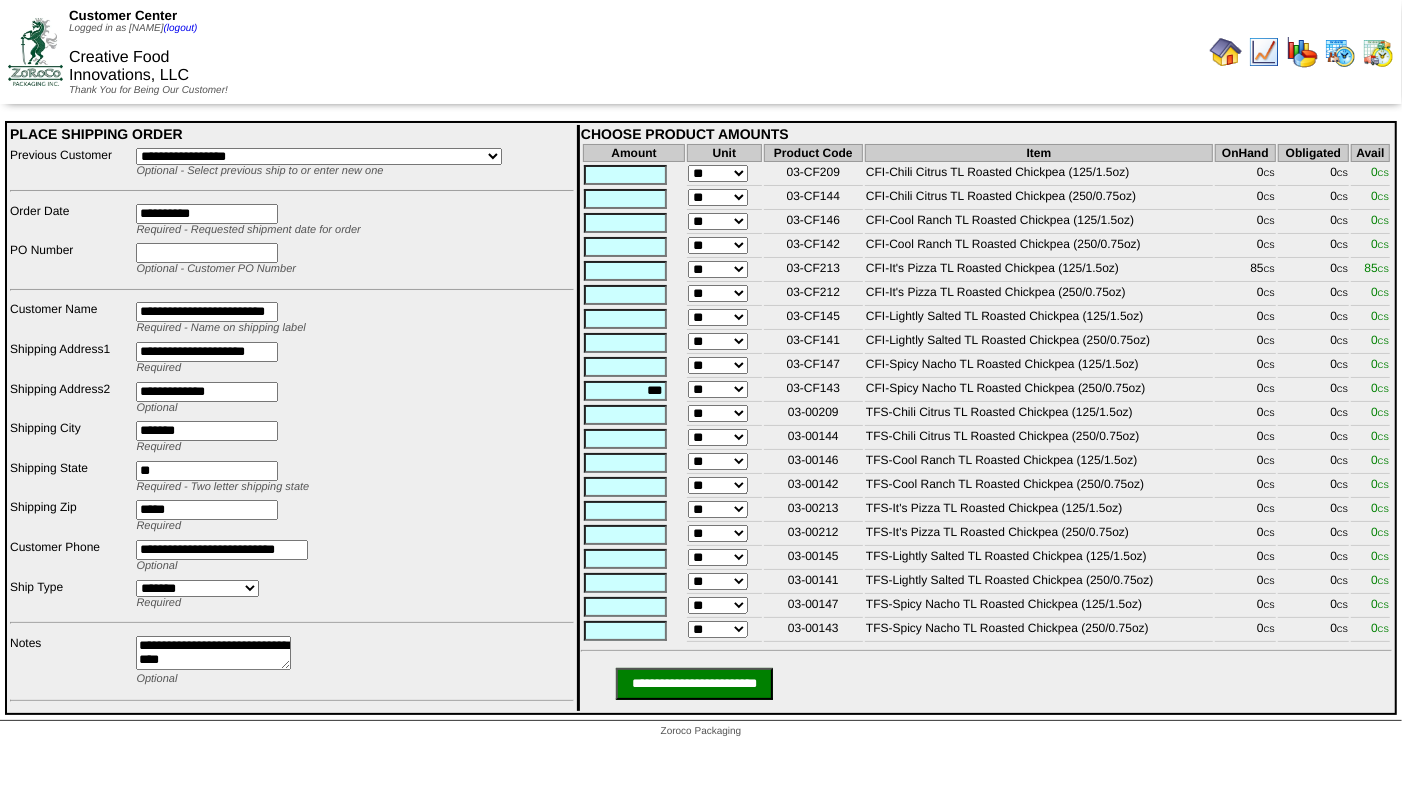 type on "***" 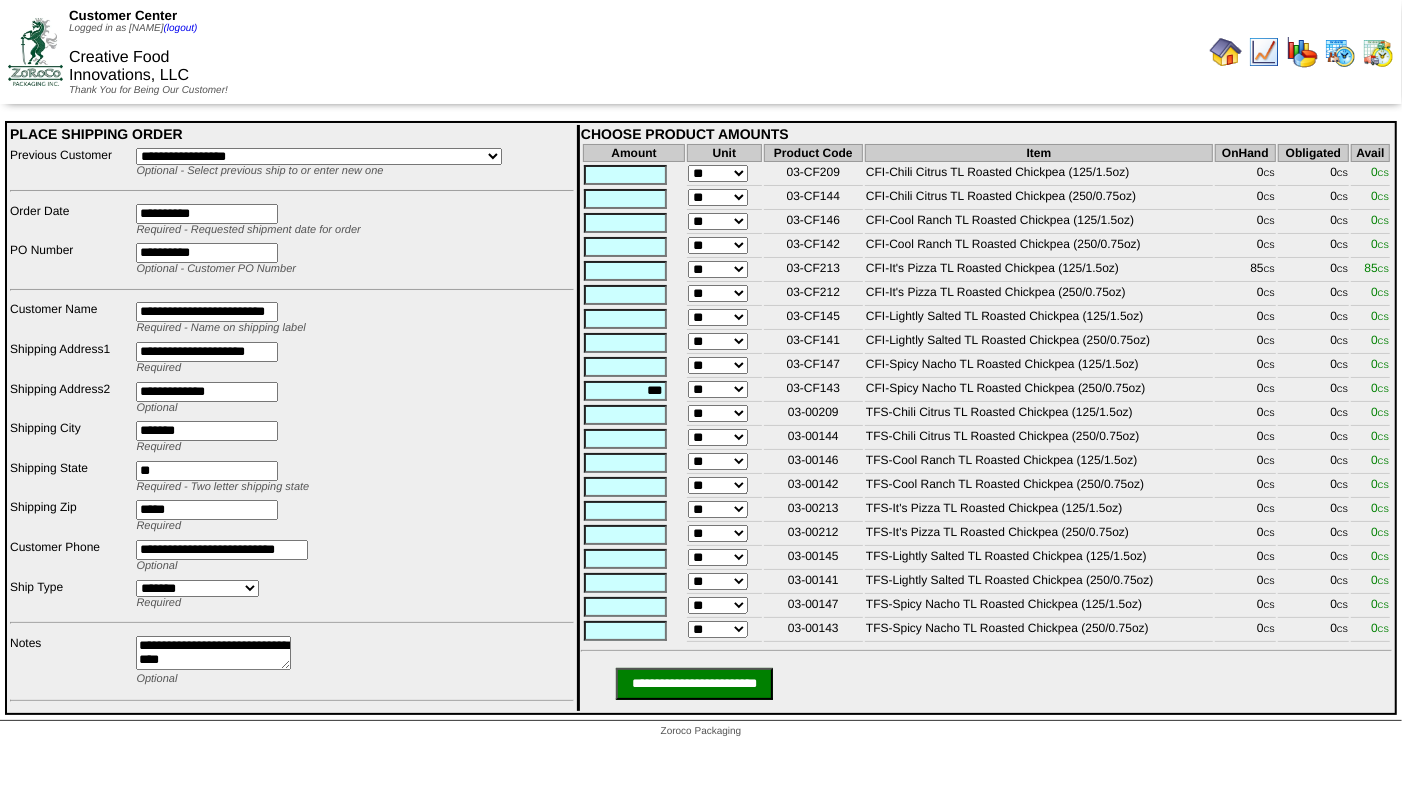 type on "**********" 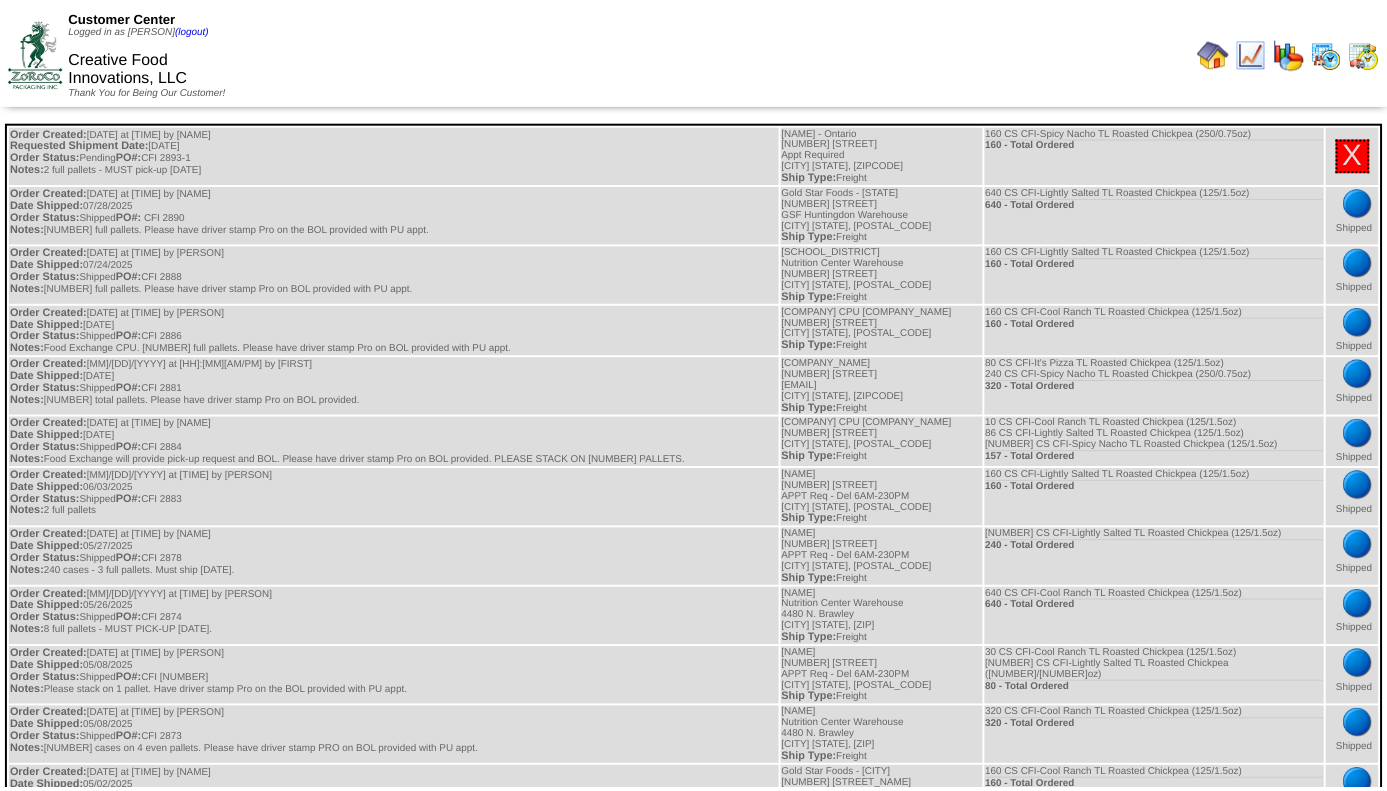 scroll, scrollTop: 0, scrollLeft: 0, axis: both 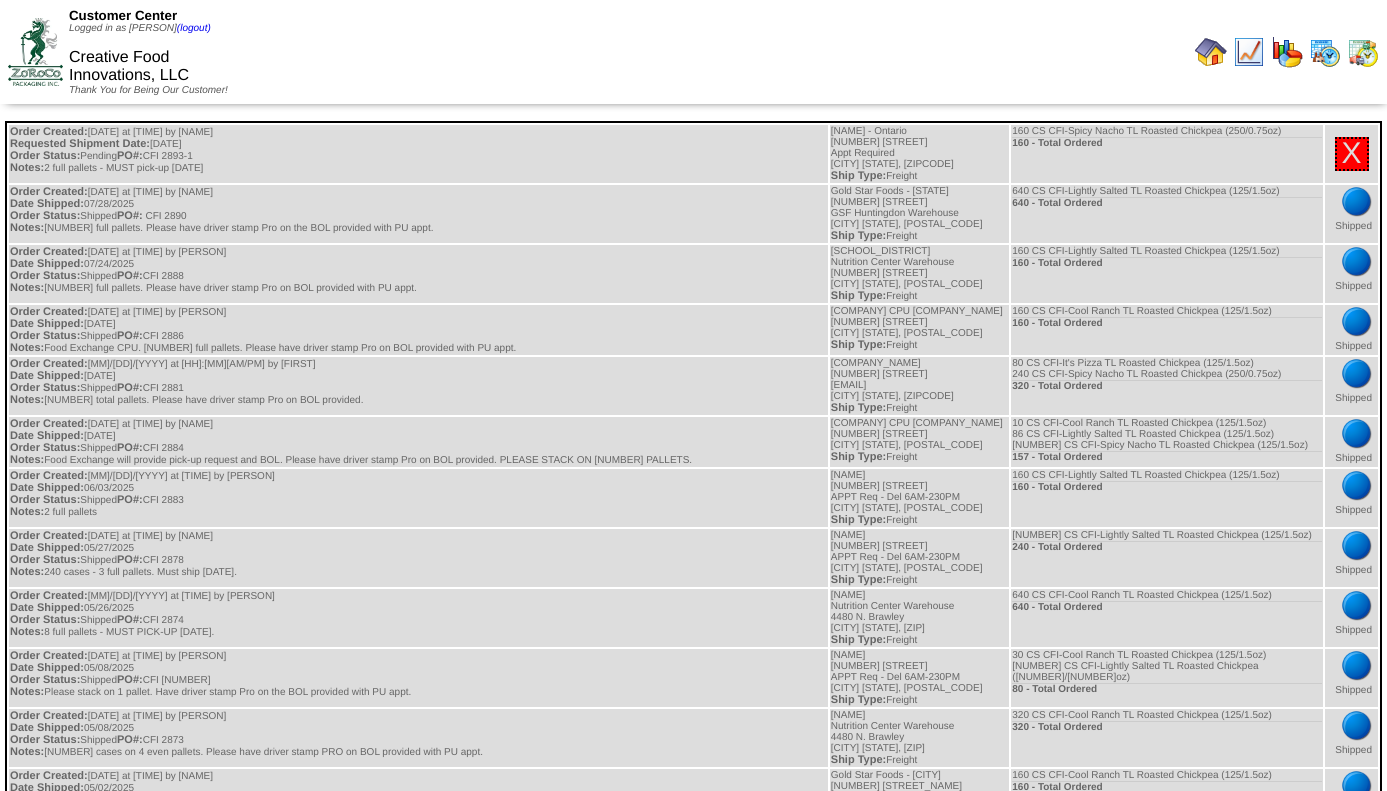 click at bounding box center [1325, 52] 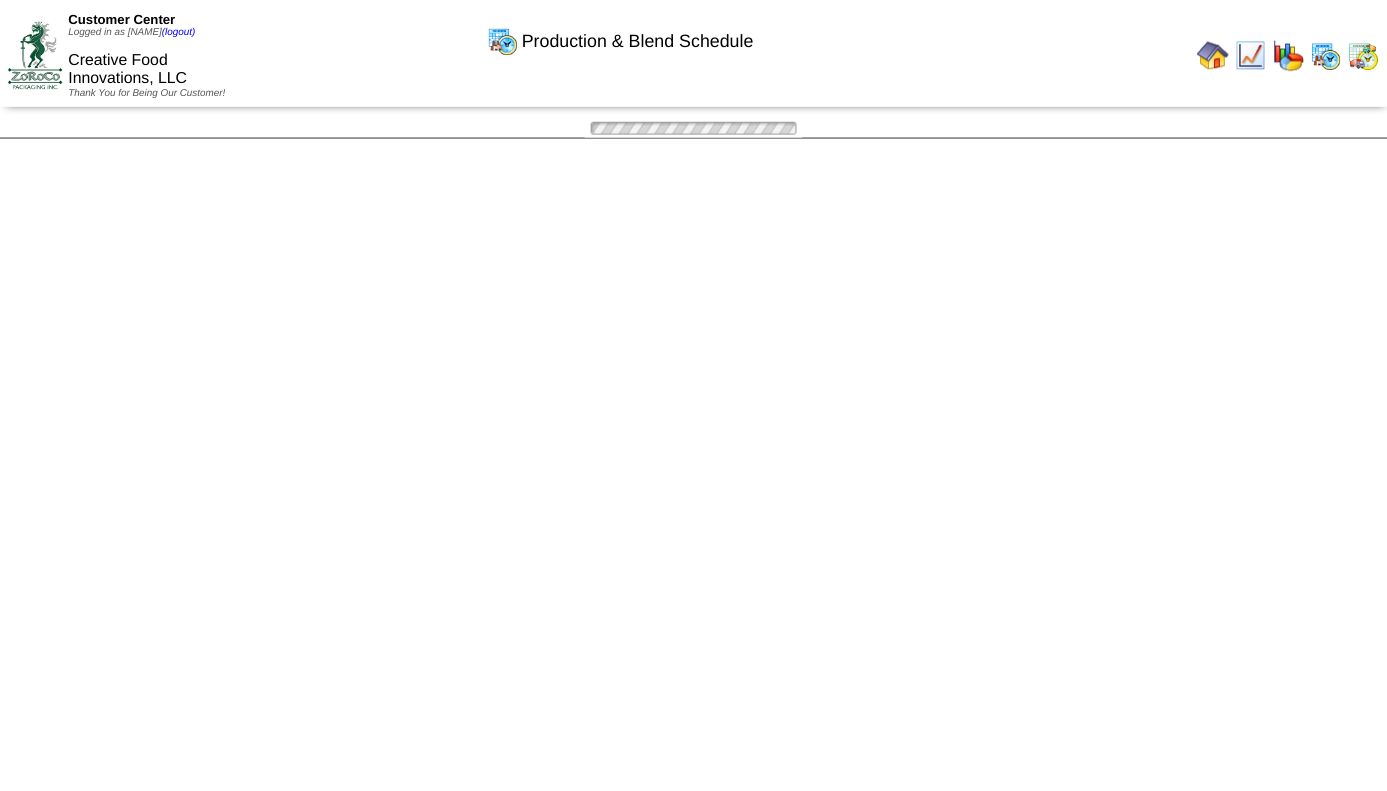 scroll, scrollTop: 0, scrollLeft: 0, axis: both 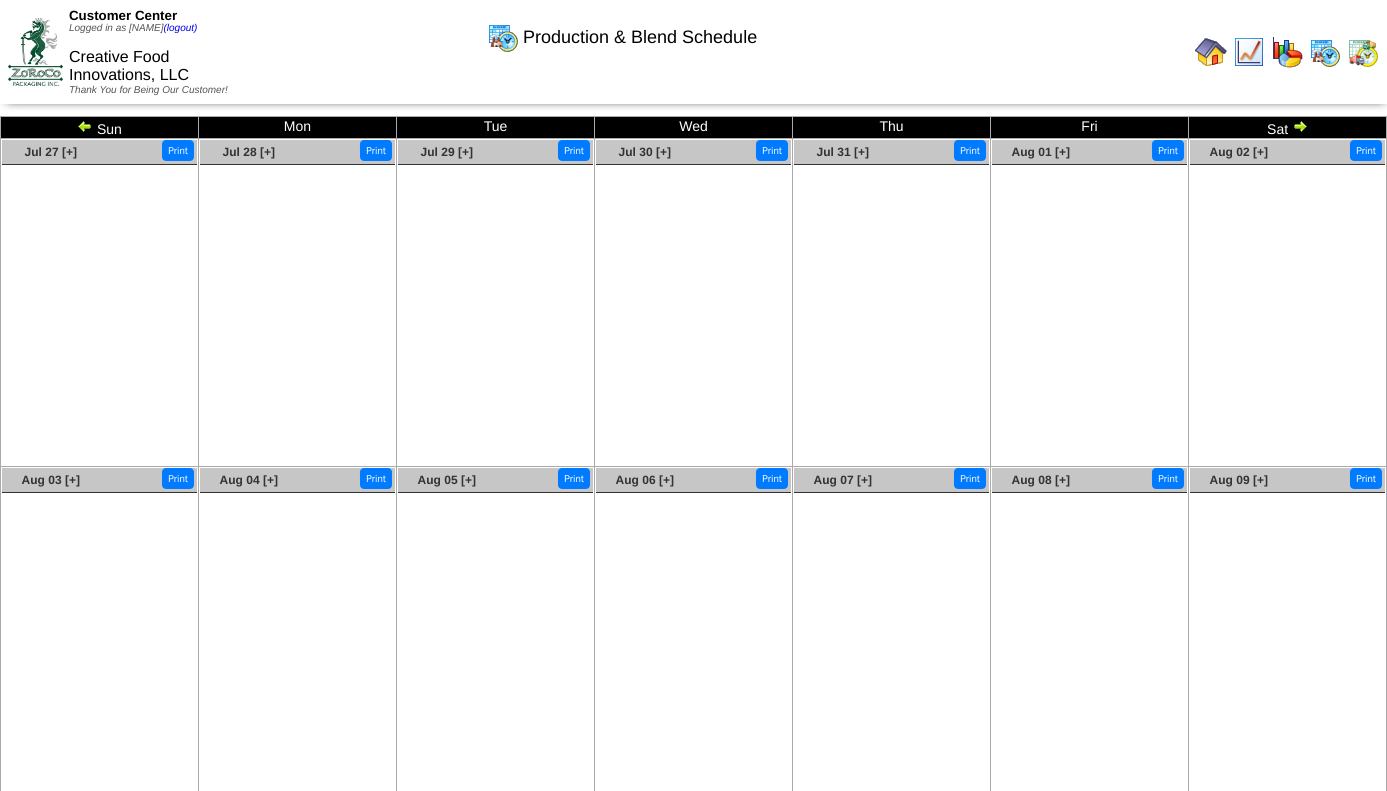 click at bounding box center (1300, 126) 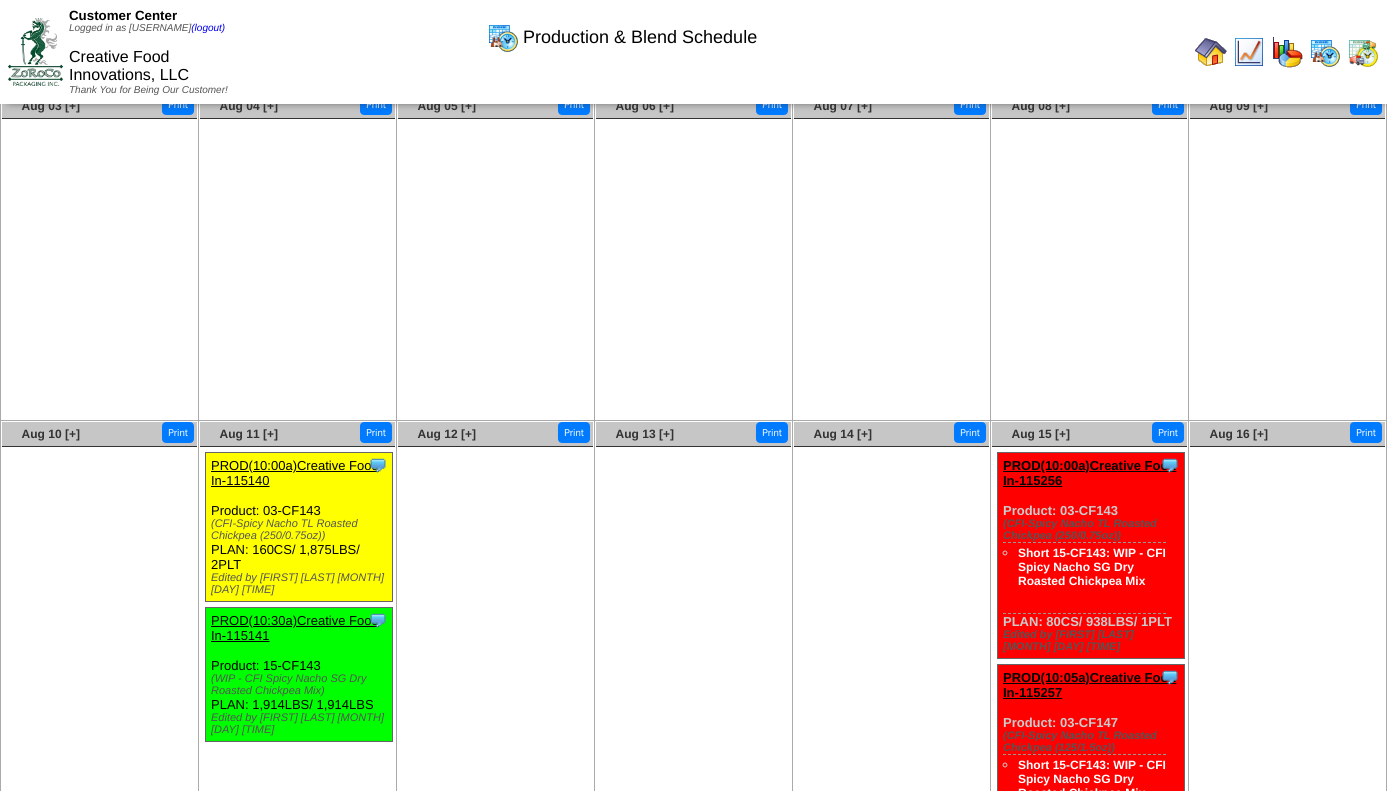 scroll, scrollTop: 0, scrollLeft: 0, axis: both 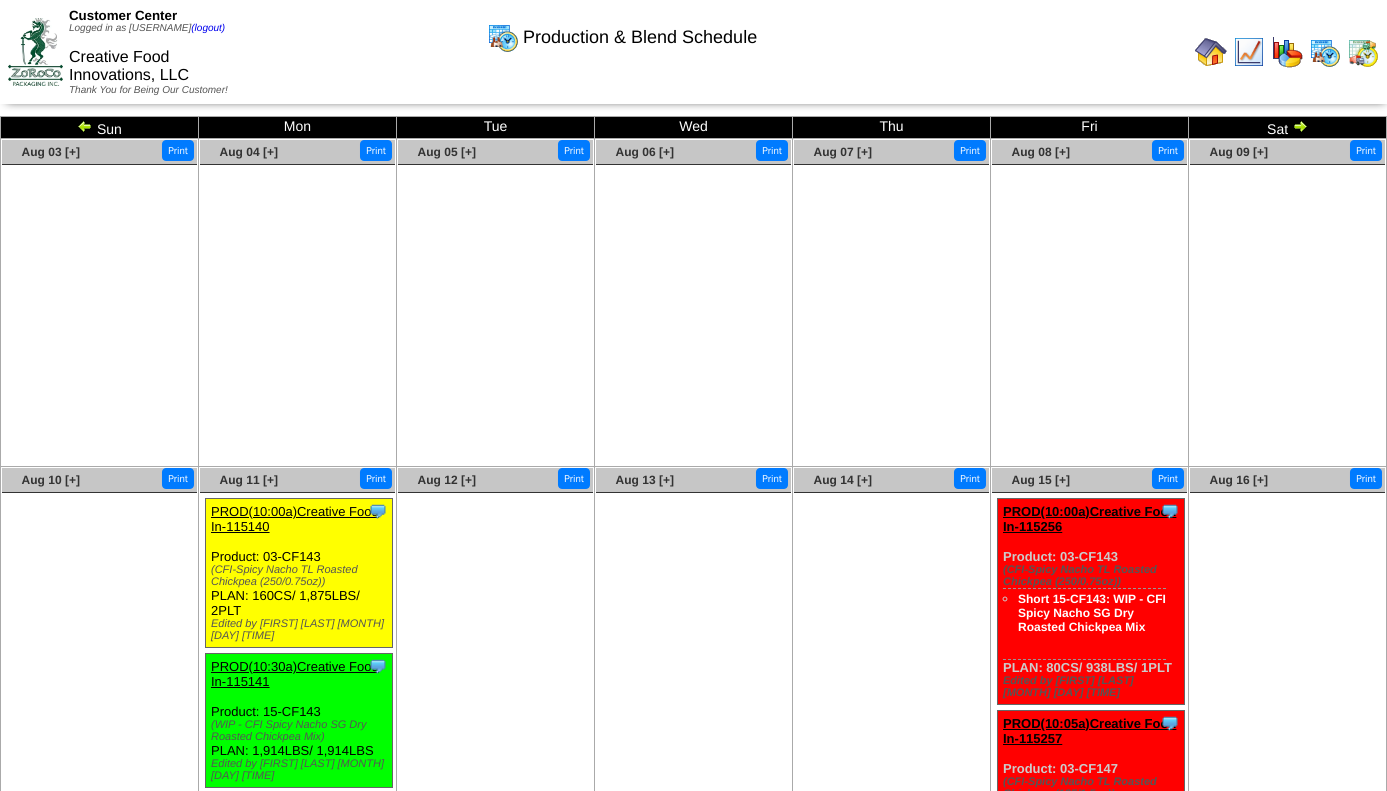 click at bounding box center [1363, 52] 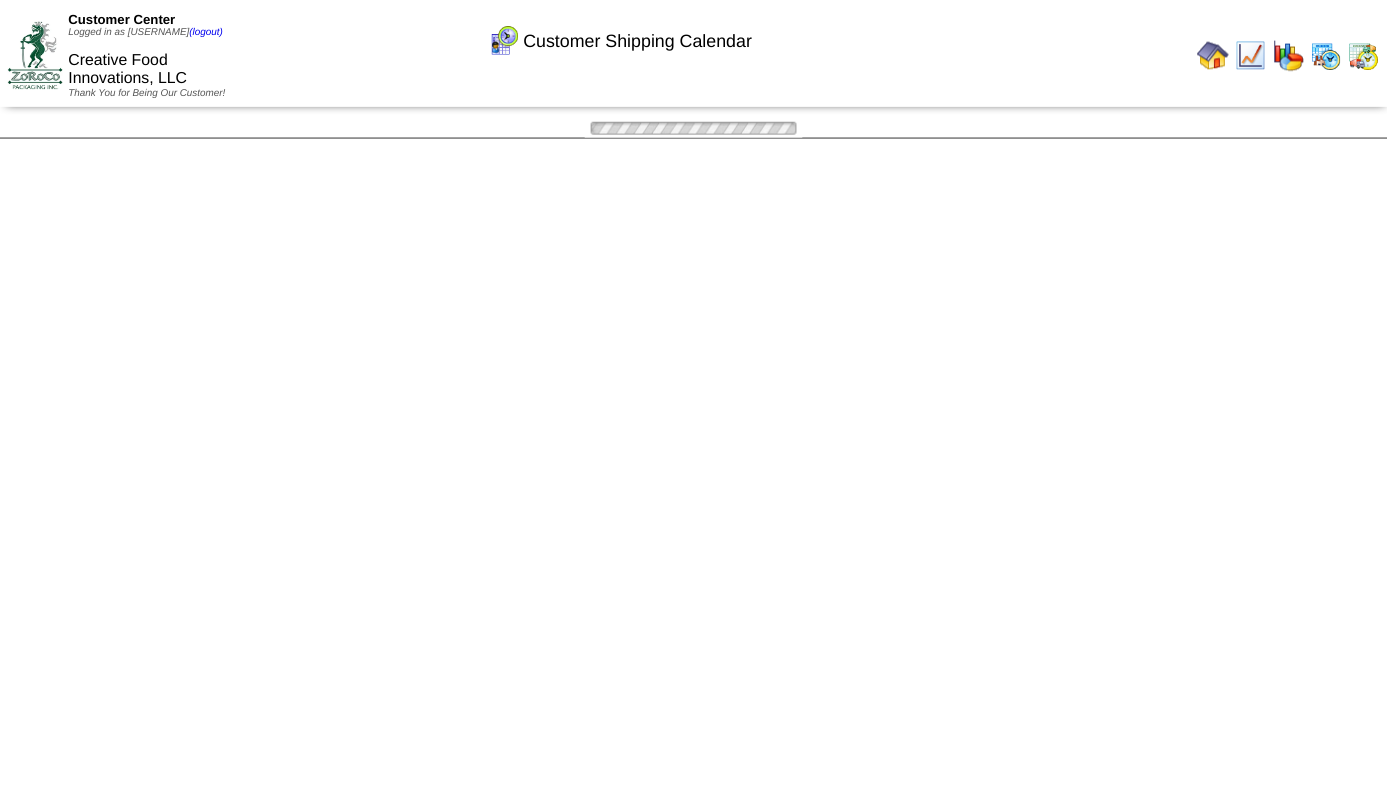 scroll, scrollTop: 0, scrollLeft: 0, axis: both 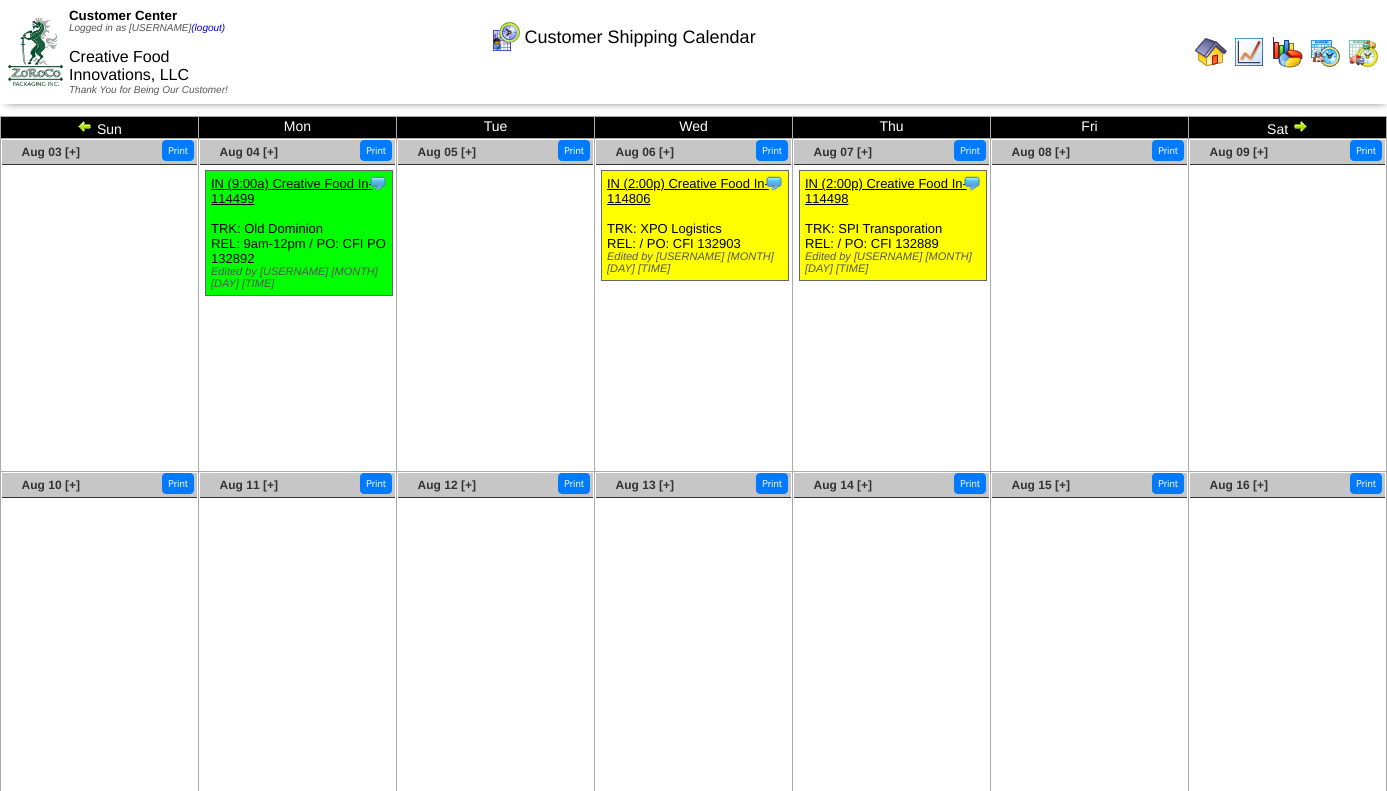 click at bounding box center (1089, 315) 